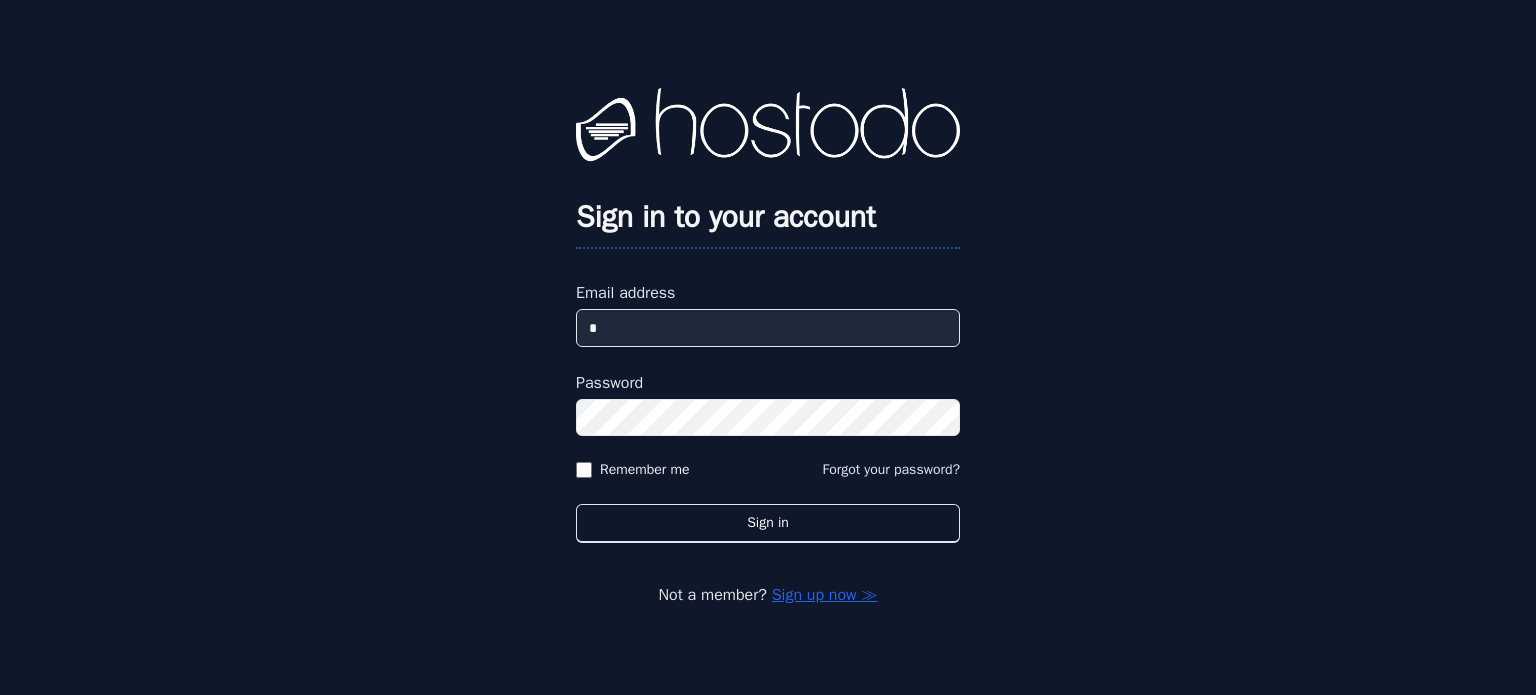scroll, scrollTop: 0, scrollLeft: 0, axis: both 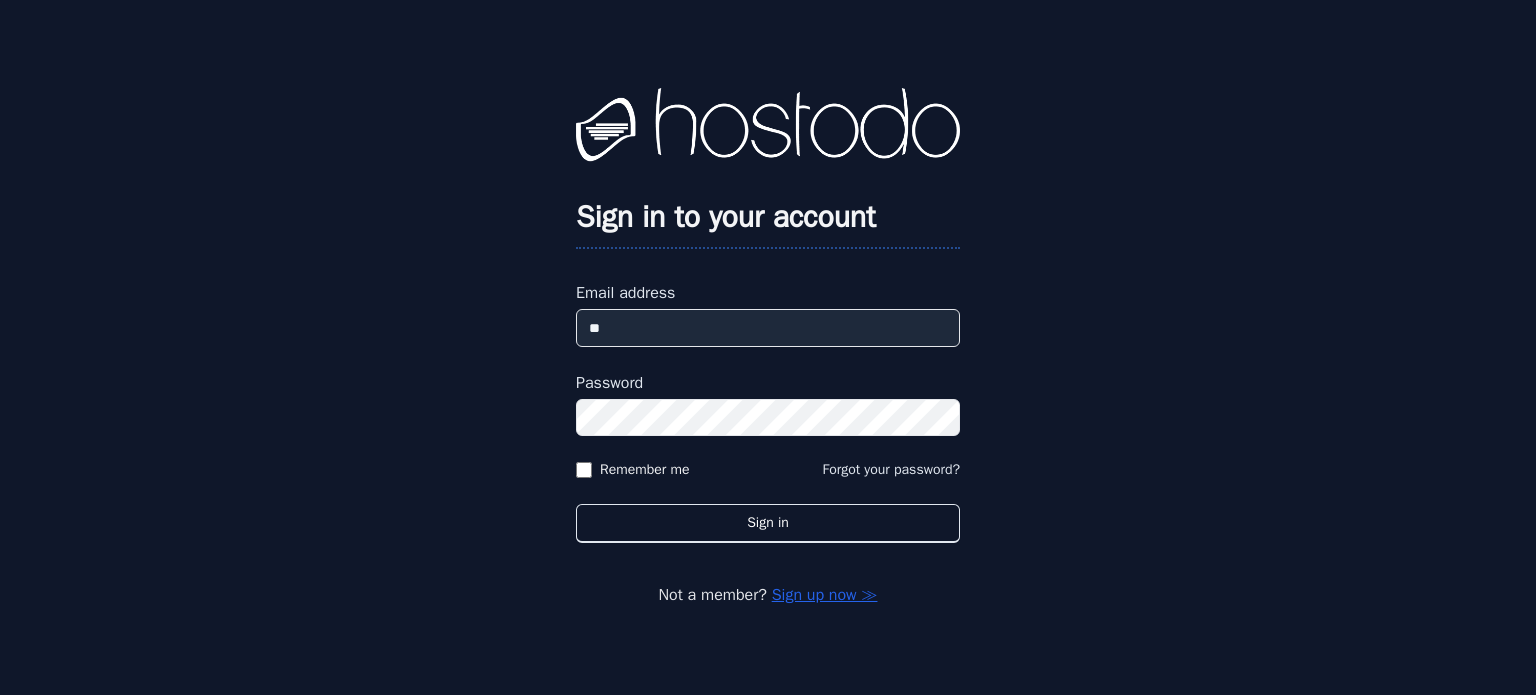 type on "***" 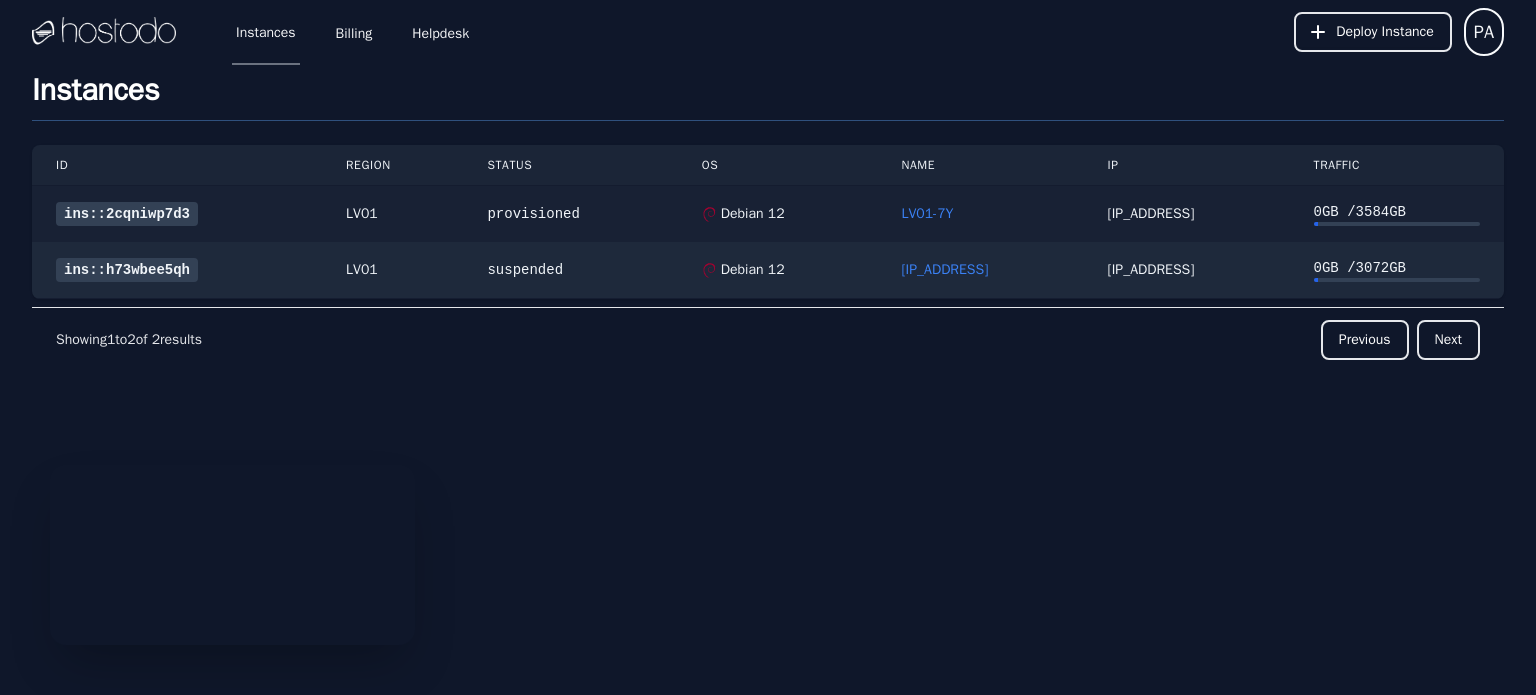 click on "ins::2cqniwp7d3" at bounding box center (127, 214) 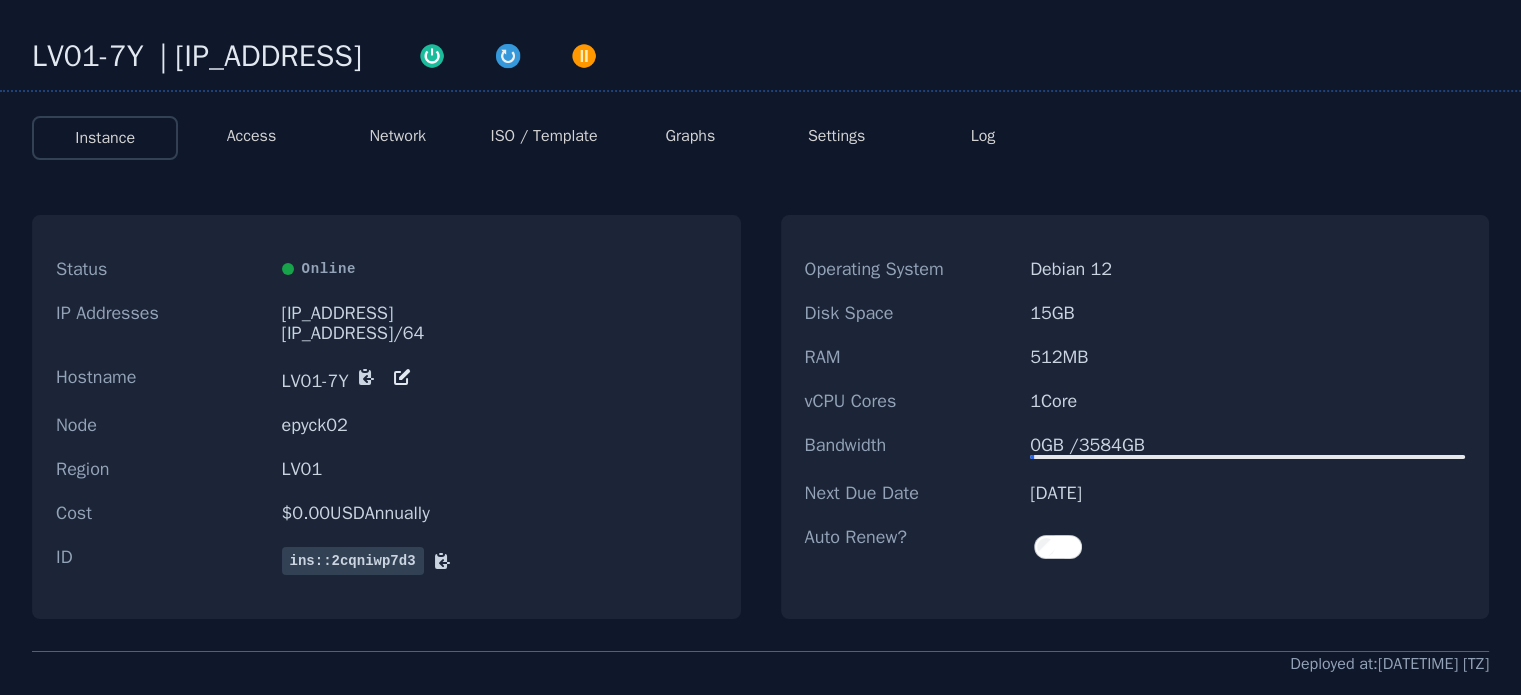 scroll, scrollTop: 0, scrollLeft: 0, axis: both 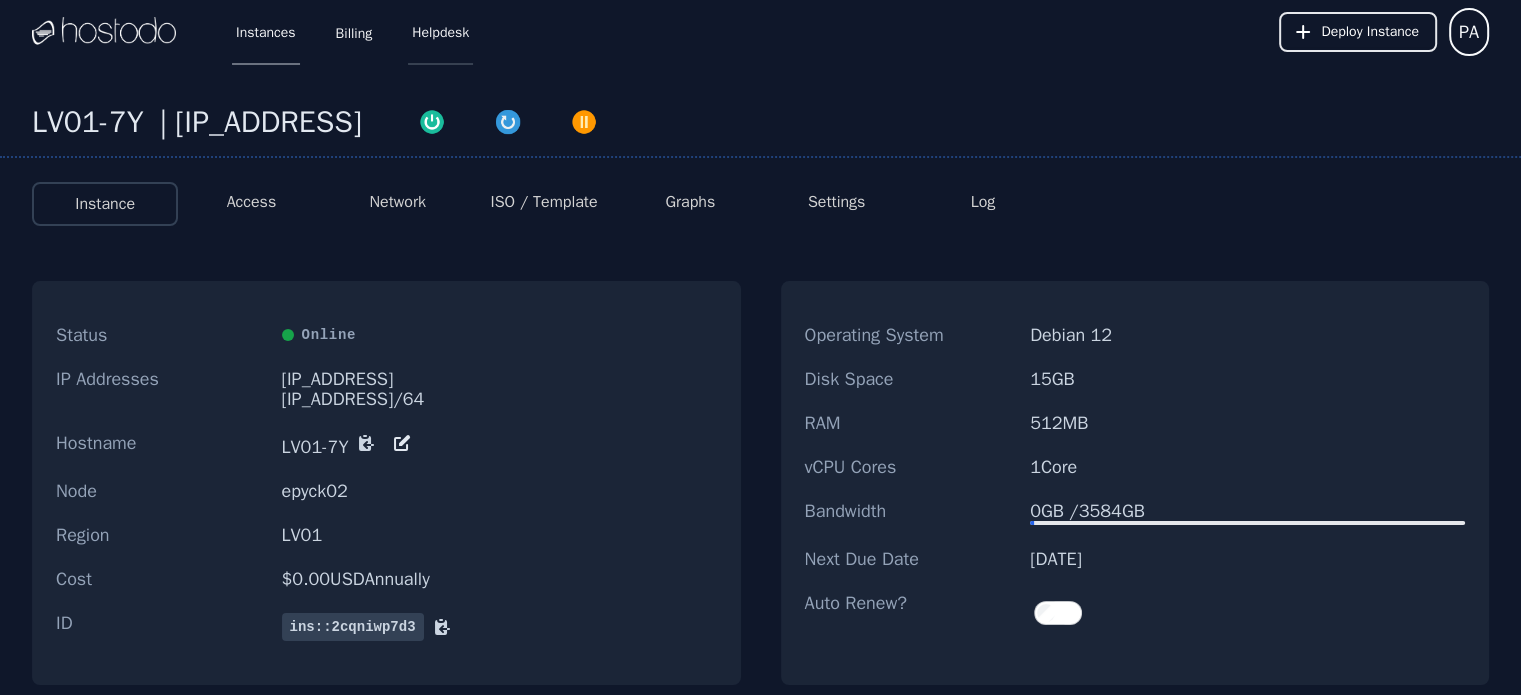 click on "Helpdesk" at bounding box center [440, 32] 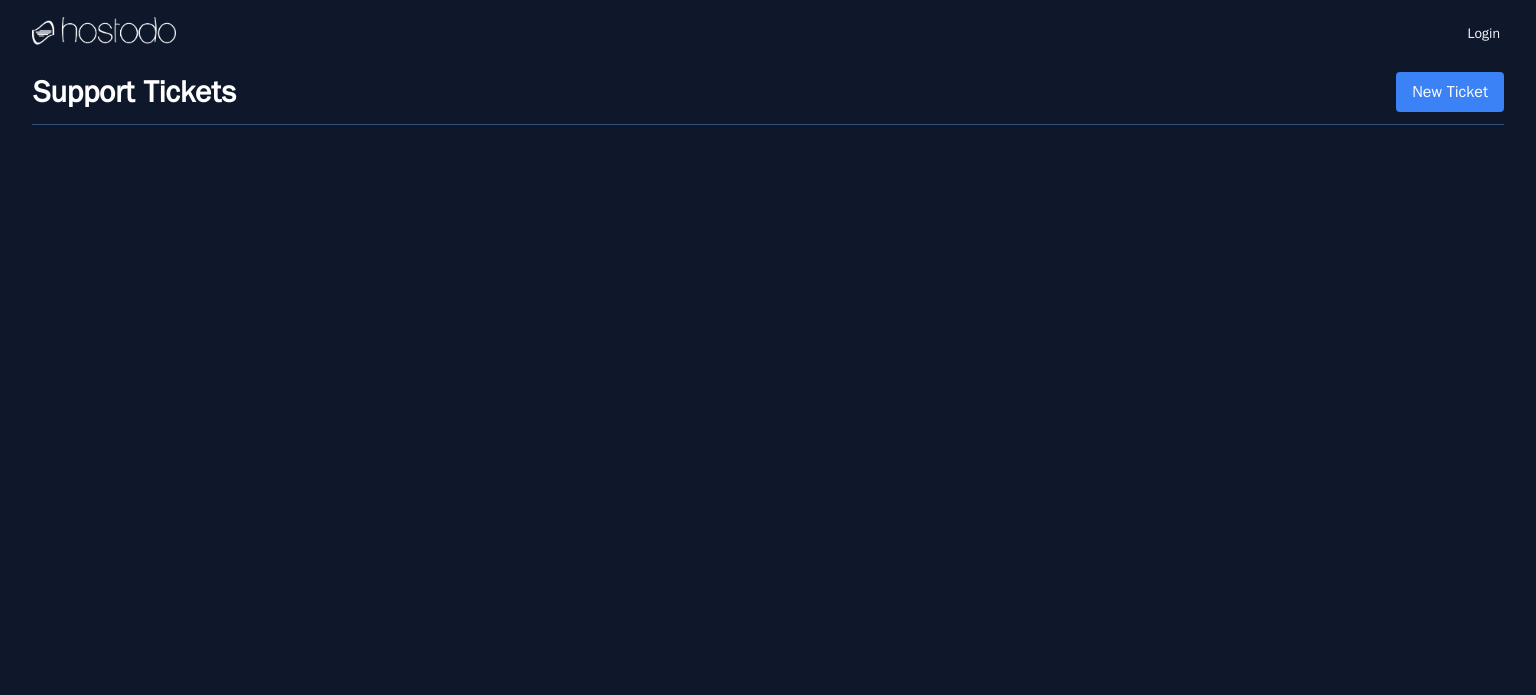 scroll, scrollTop: 0, scrollLeft: 0, axis: both 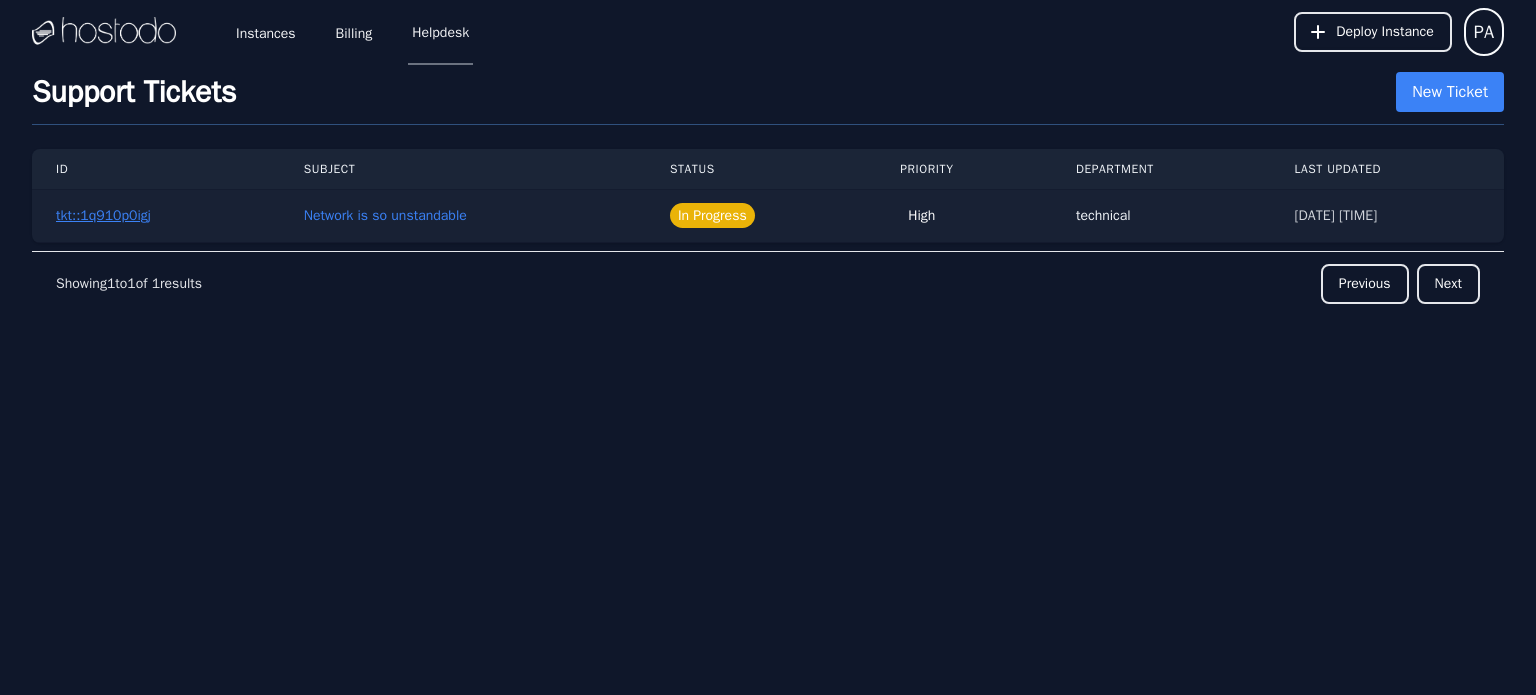 click on "tkt::1q910p0igj" at bounding box center (103, 216) 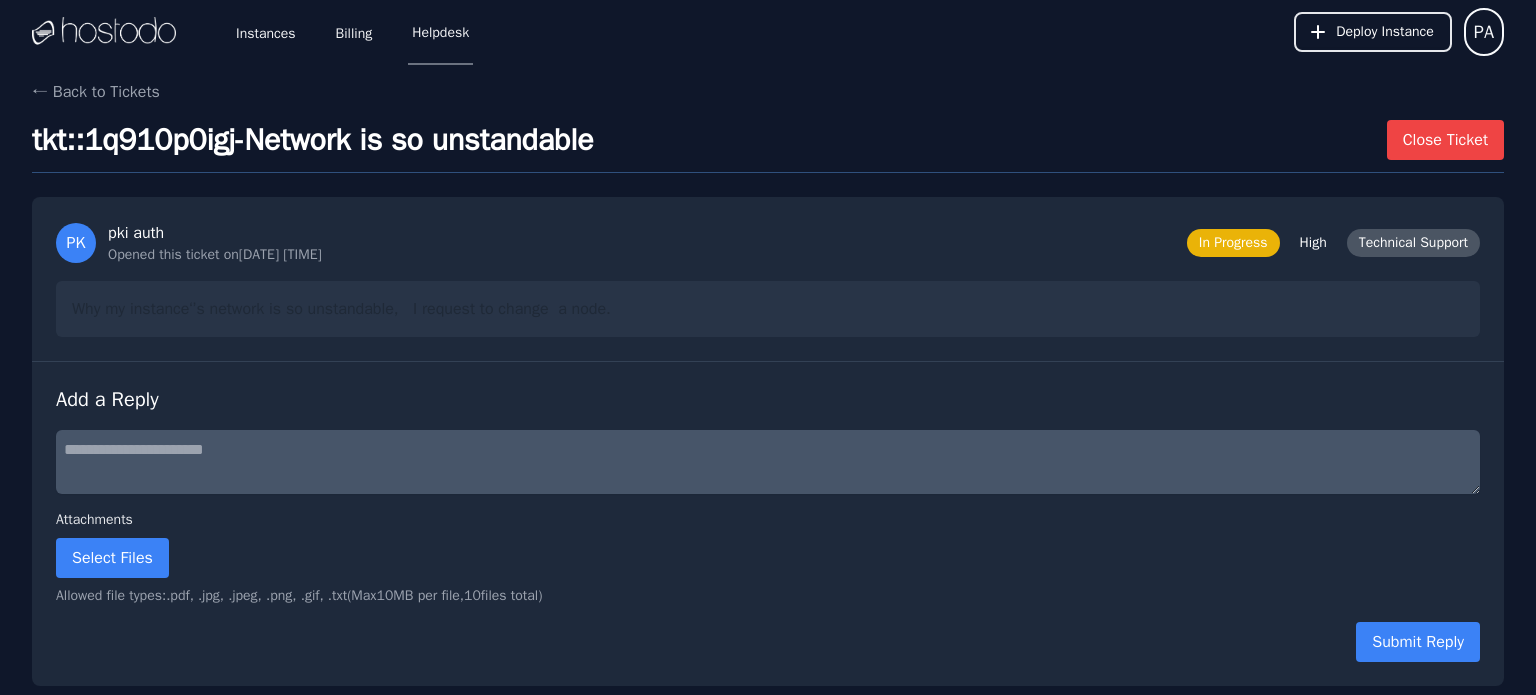 click at bounding box center [104, 32] 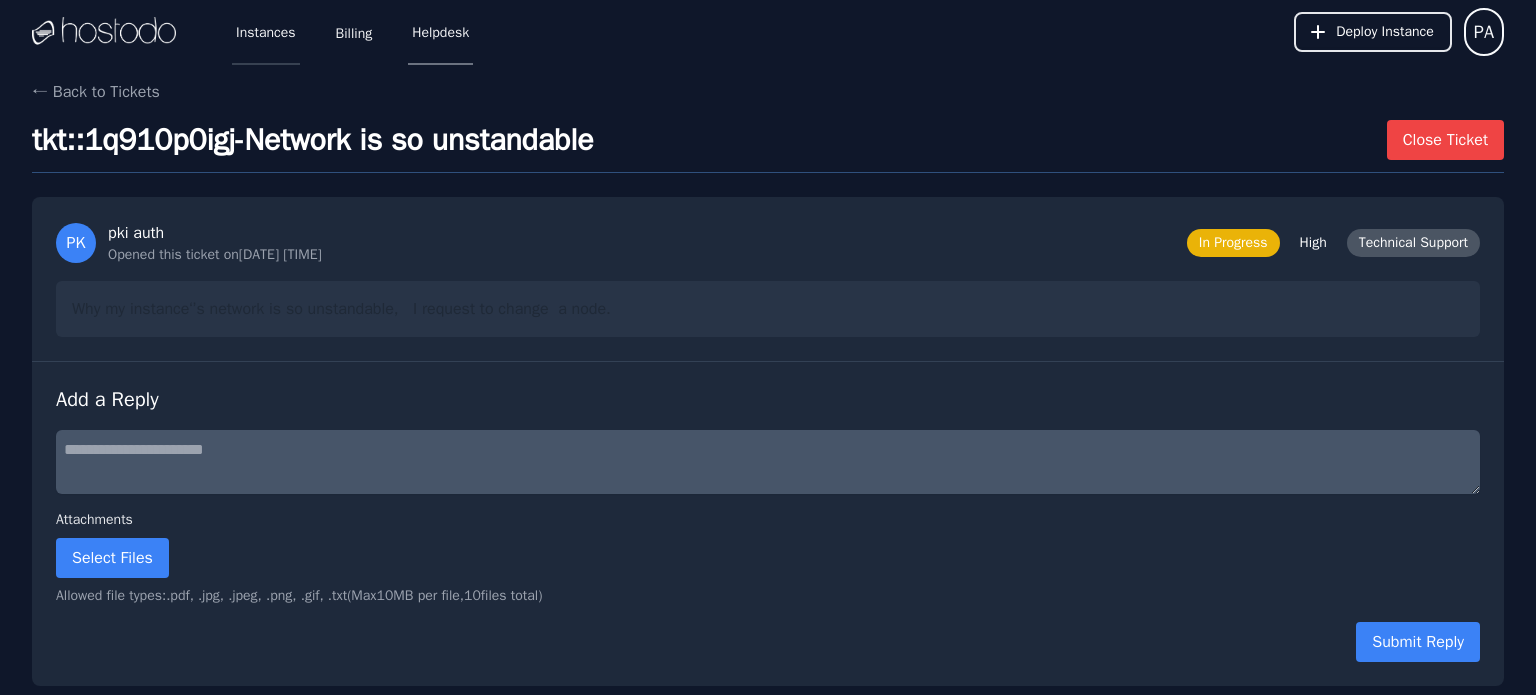 click on "Instances" at bounding box center (266, 32) 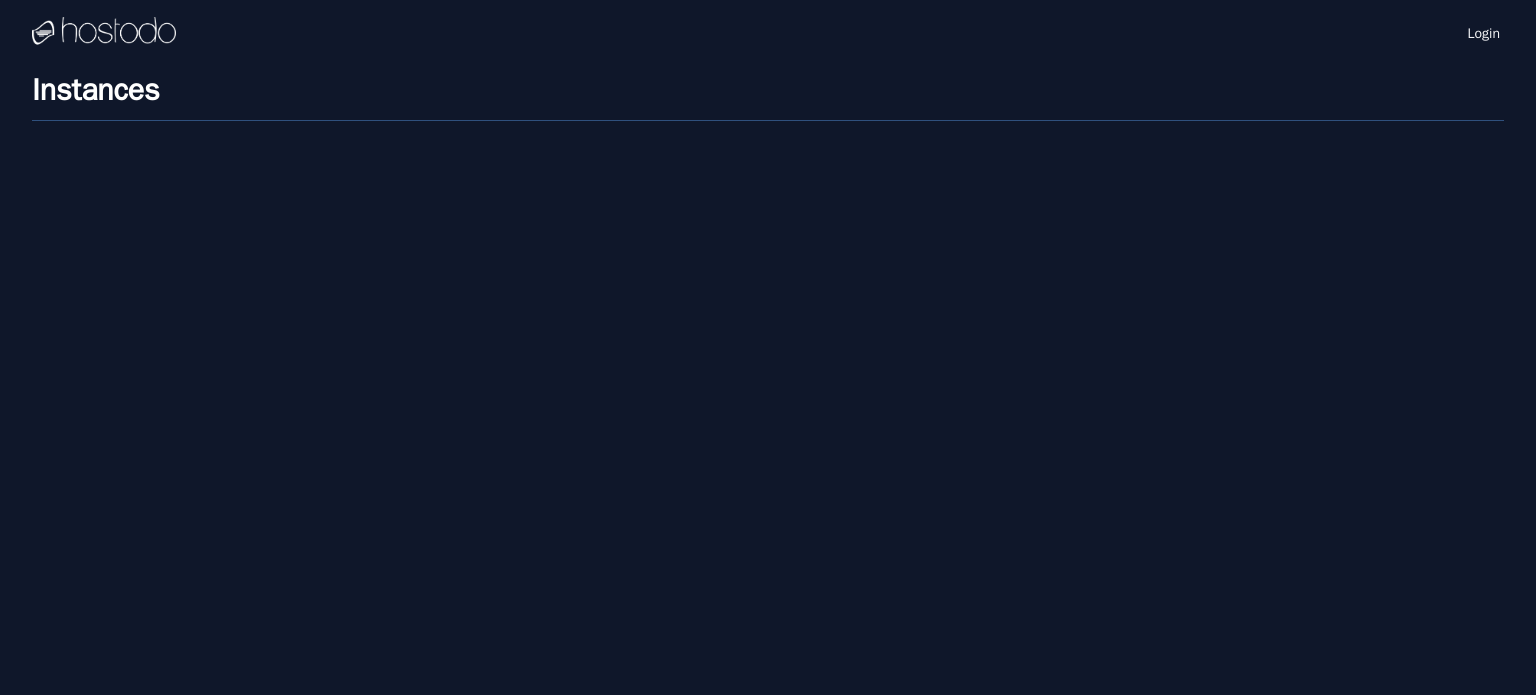 scroll, scrollTop: 0, scrollLeft: 0, axis: both 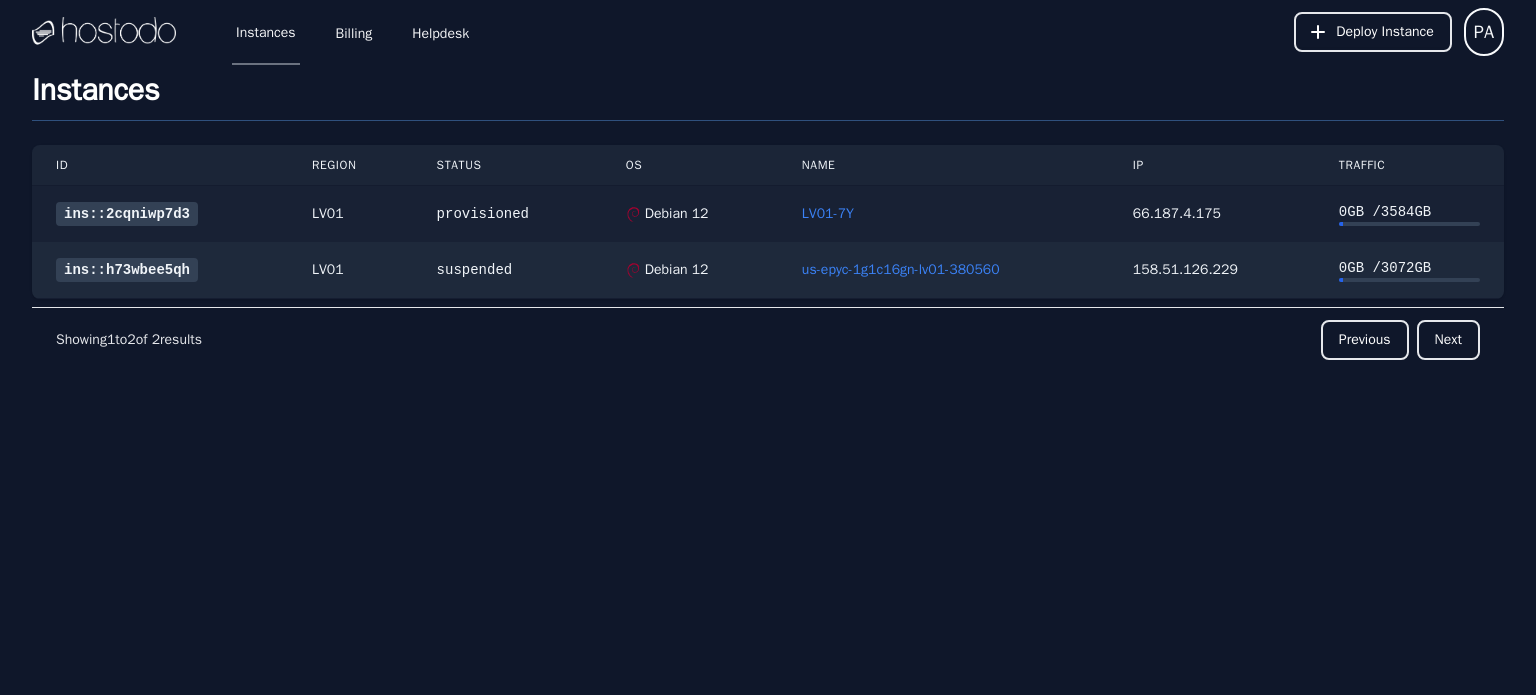 click on "ins::2cqniwp7d3" at bounding box center [127, 214] 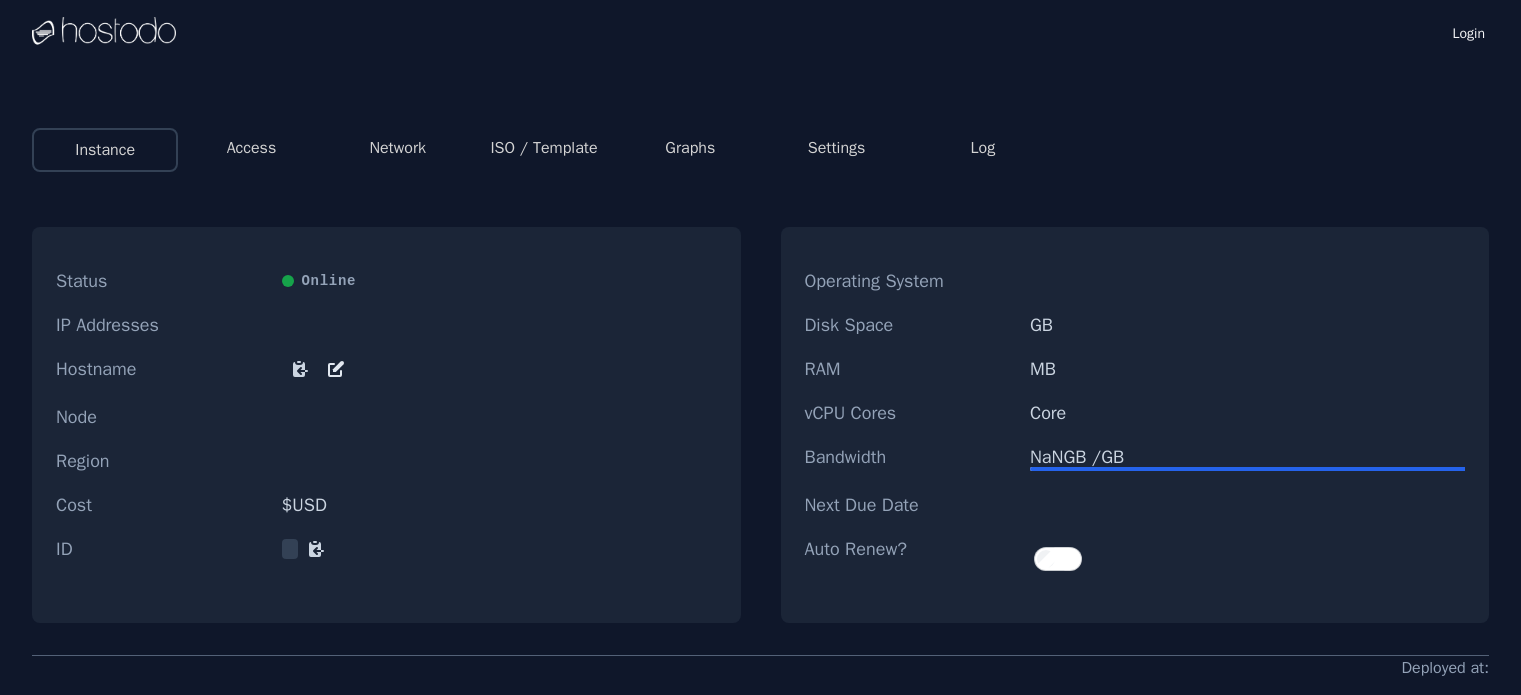 scroll, scrollTop: 0, scrollLeft: 0, axis: both 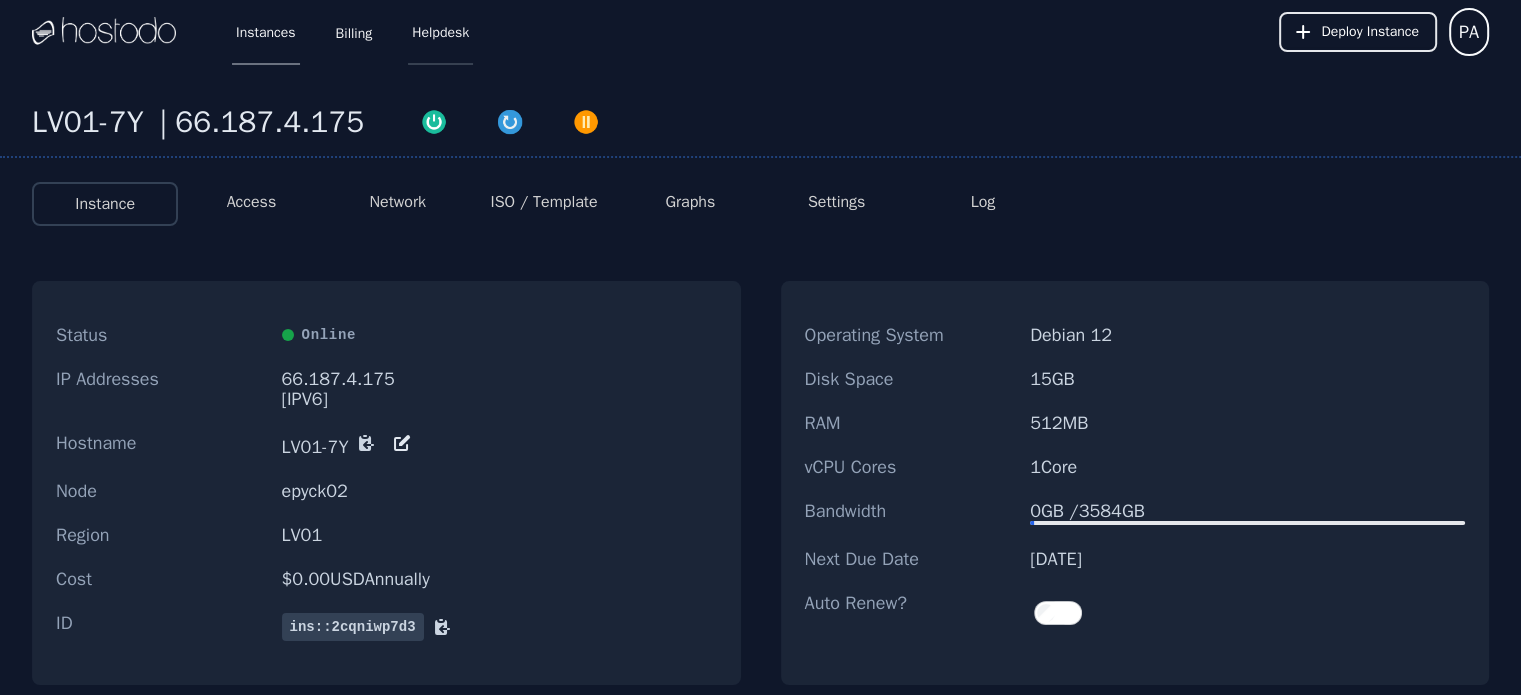 click on "Helpdesk" at bounding box center (440, 32) 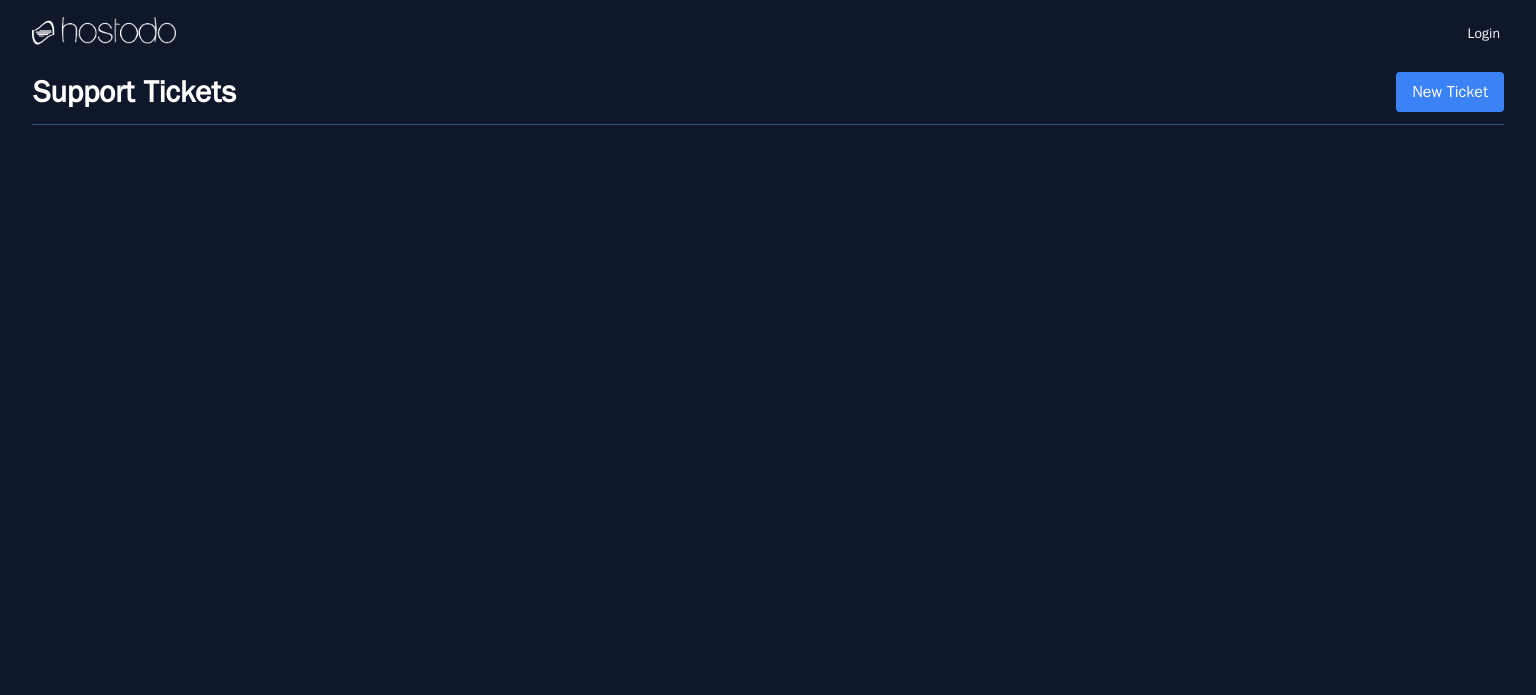scroll, scrollTop: 0, scrollLeft: 0, axis: both 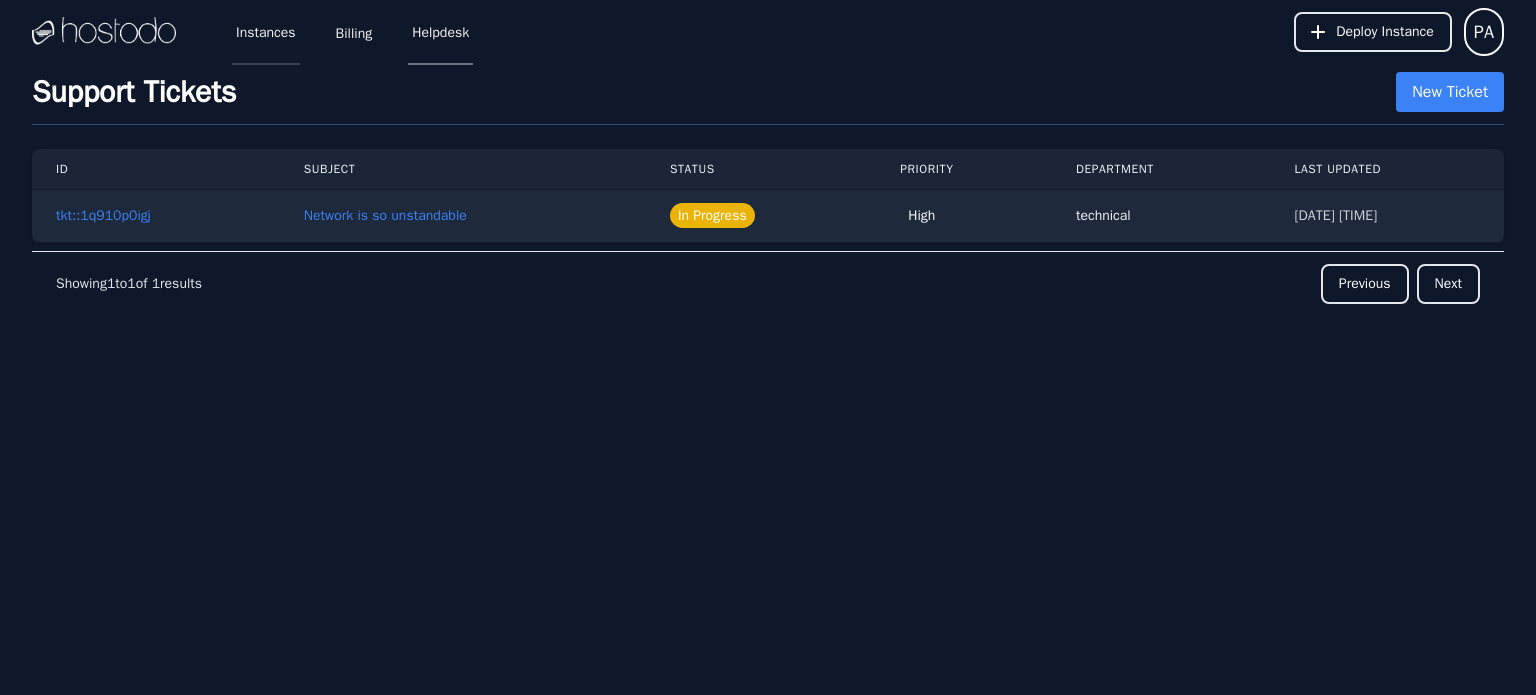 click on "Instances" at bounding box center [266, 32] 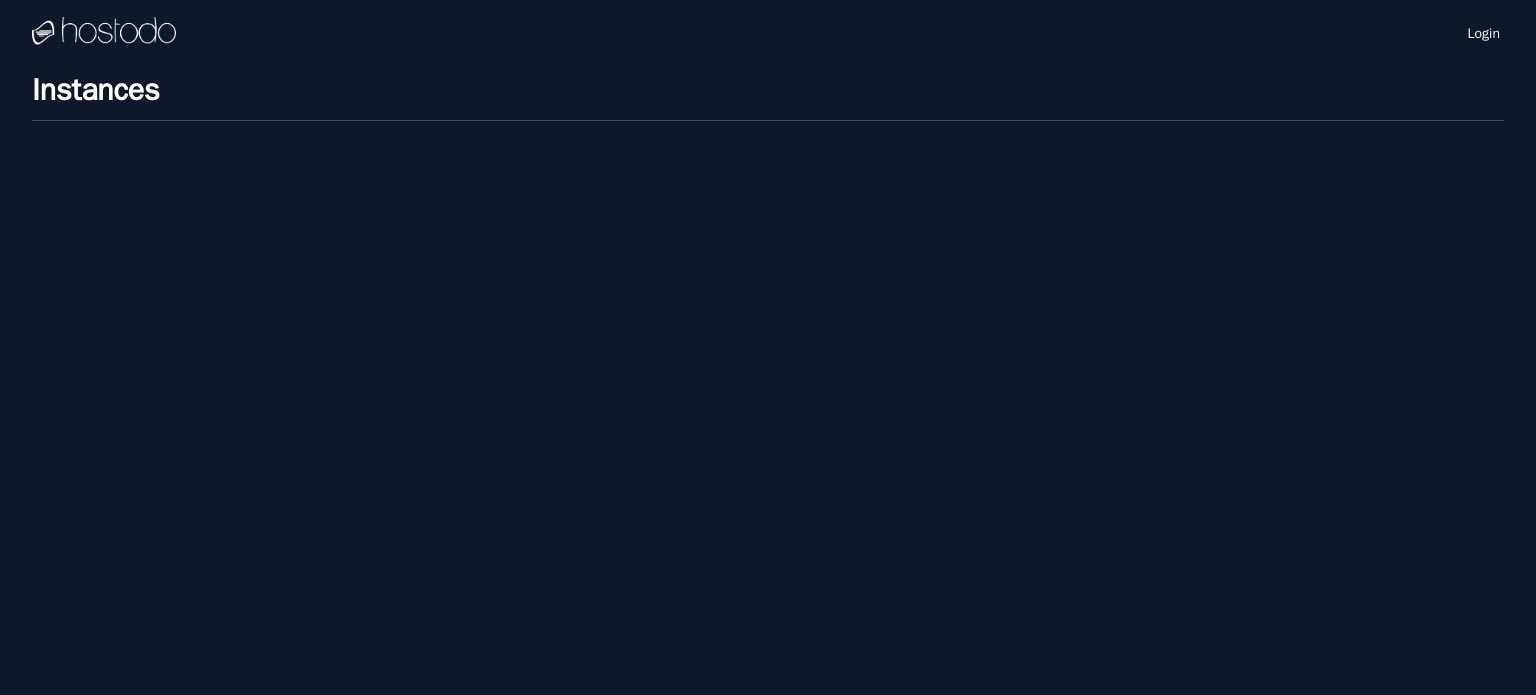 scroll, scrollTop: 0, scrollLeft: 0, axis: both 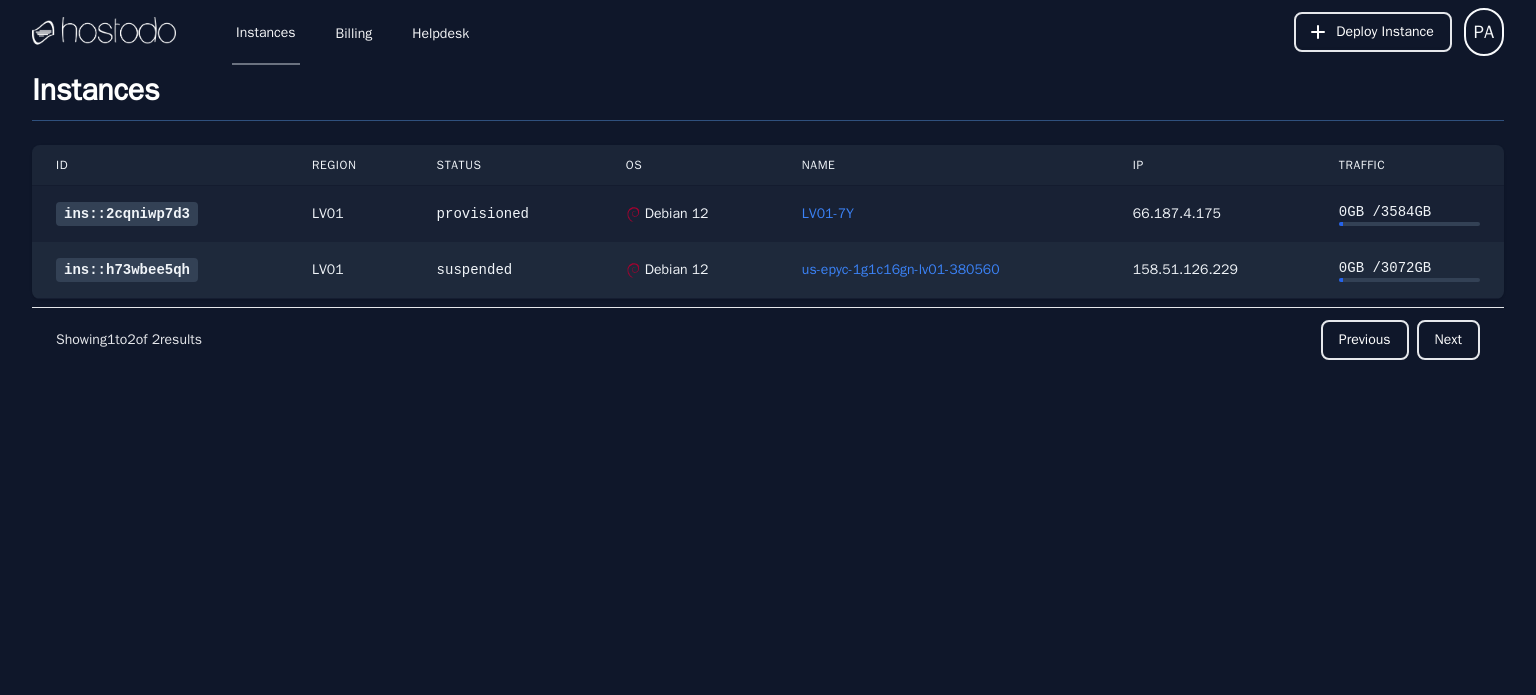 click on "ins::2cqniwp7d3" at bounding box center [127, 214] 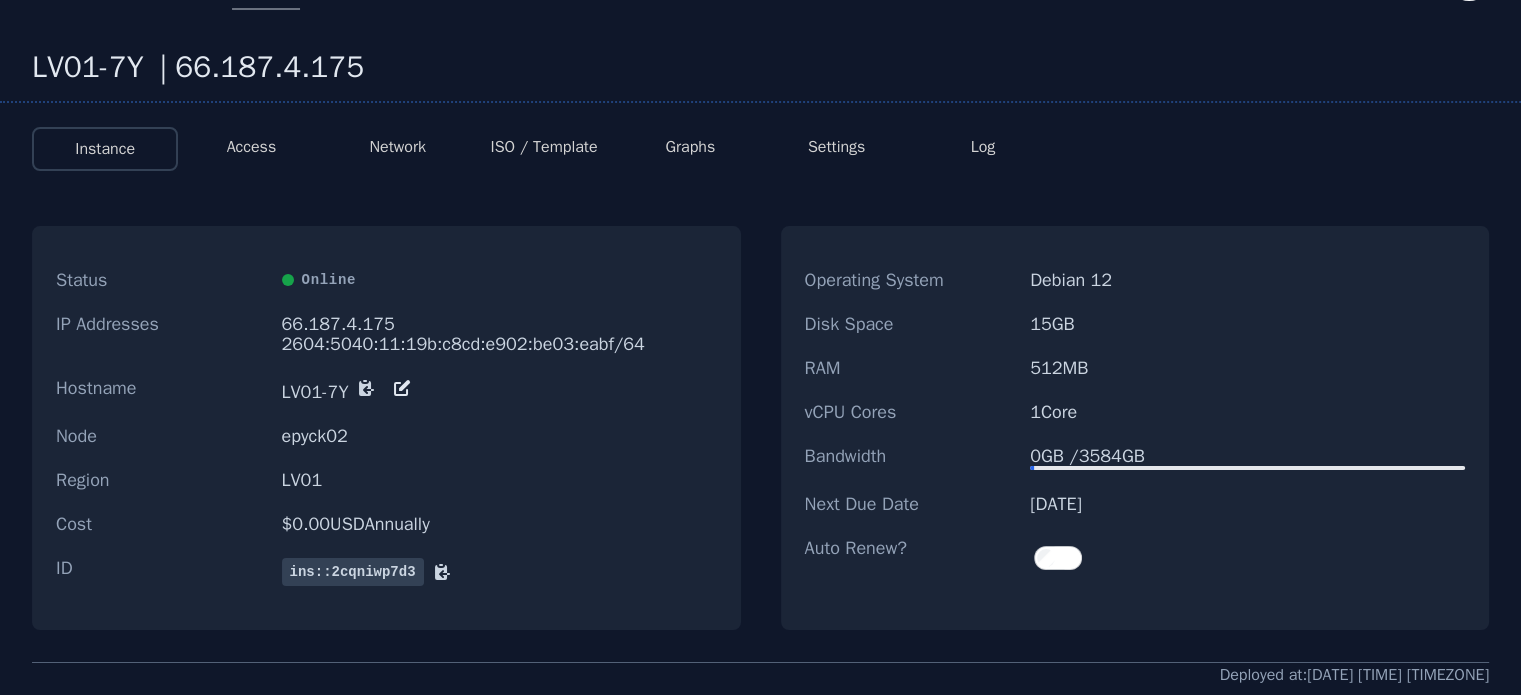 scroll, scrollTop: 0, scrollLeft: 0, axis: both 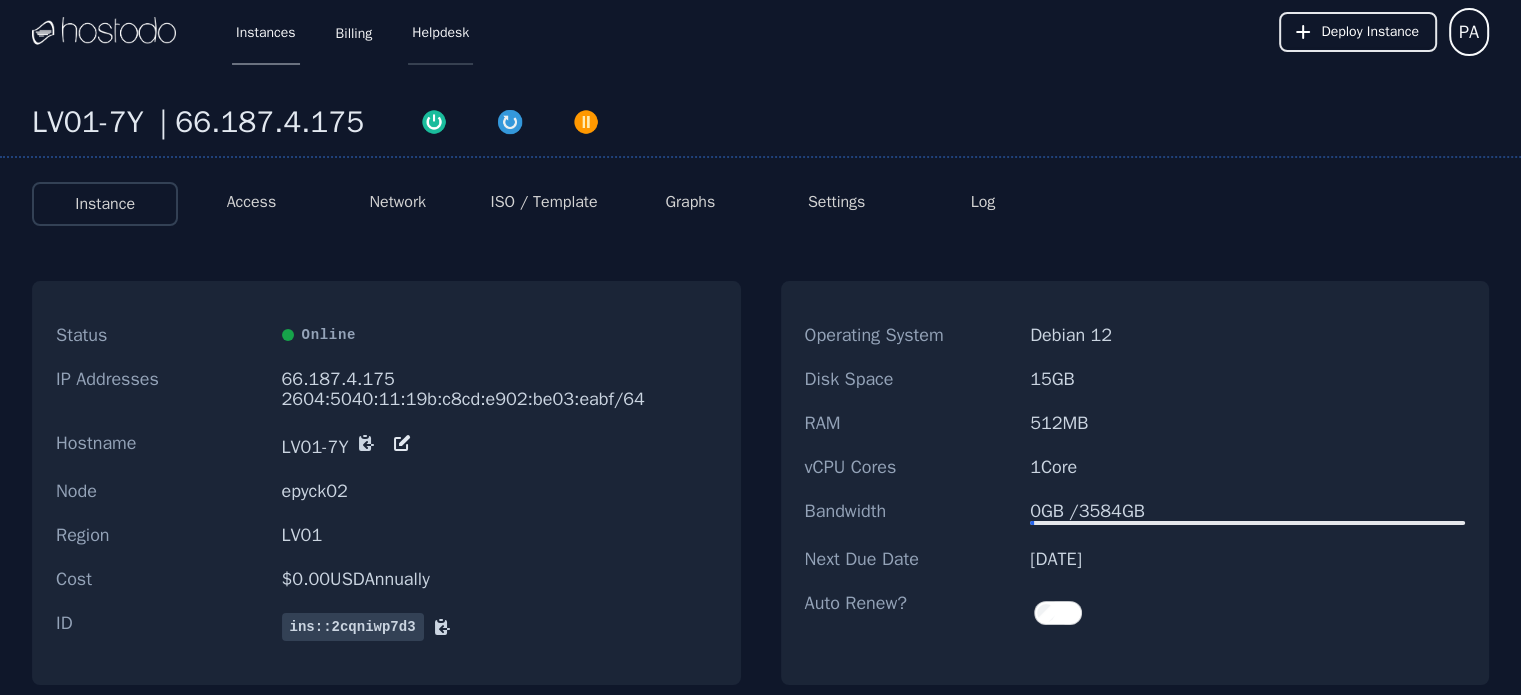 click on "Helpdesk" at bounding box center [440, 32] 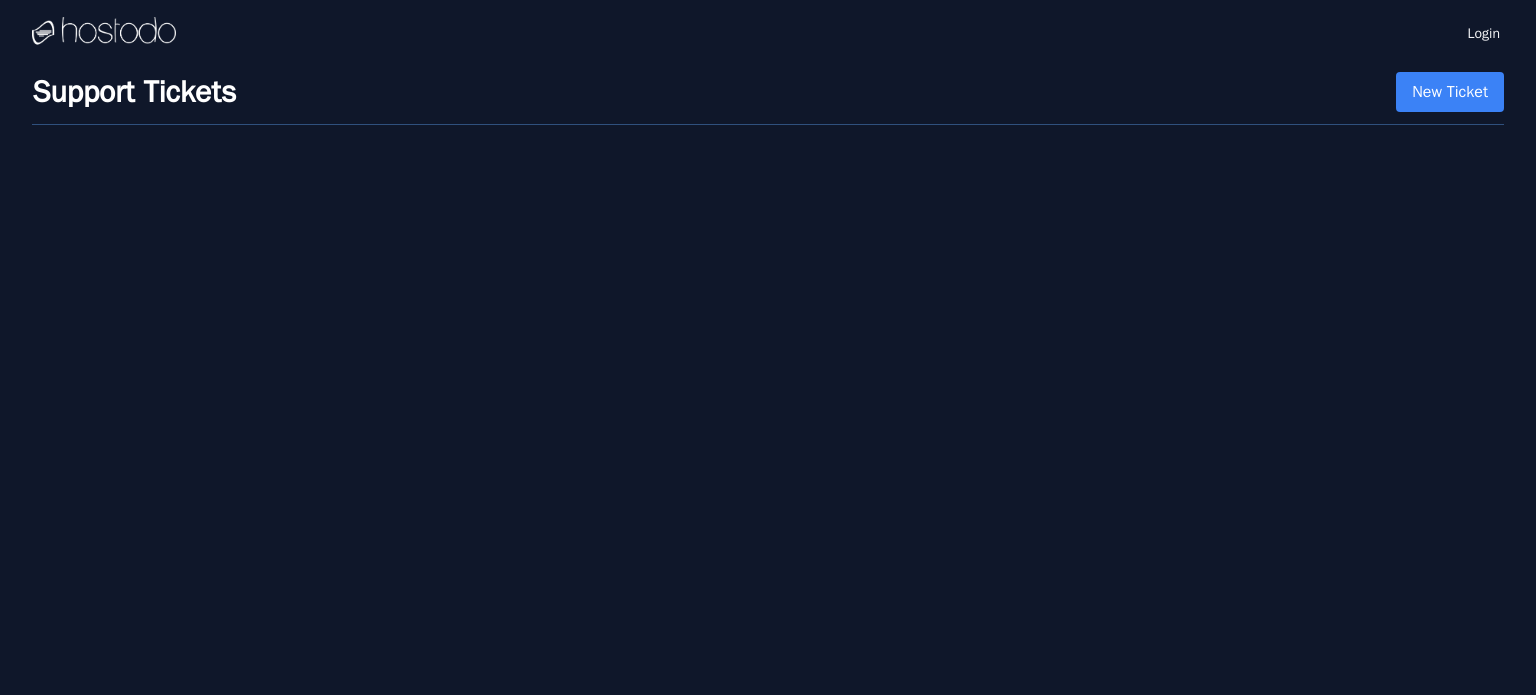 scroll, scrollTop: 0, scrollLeft: 0, axis: both 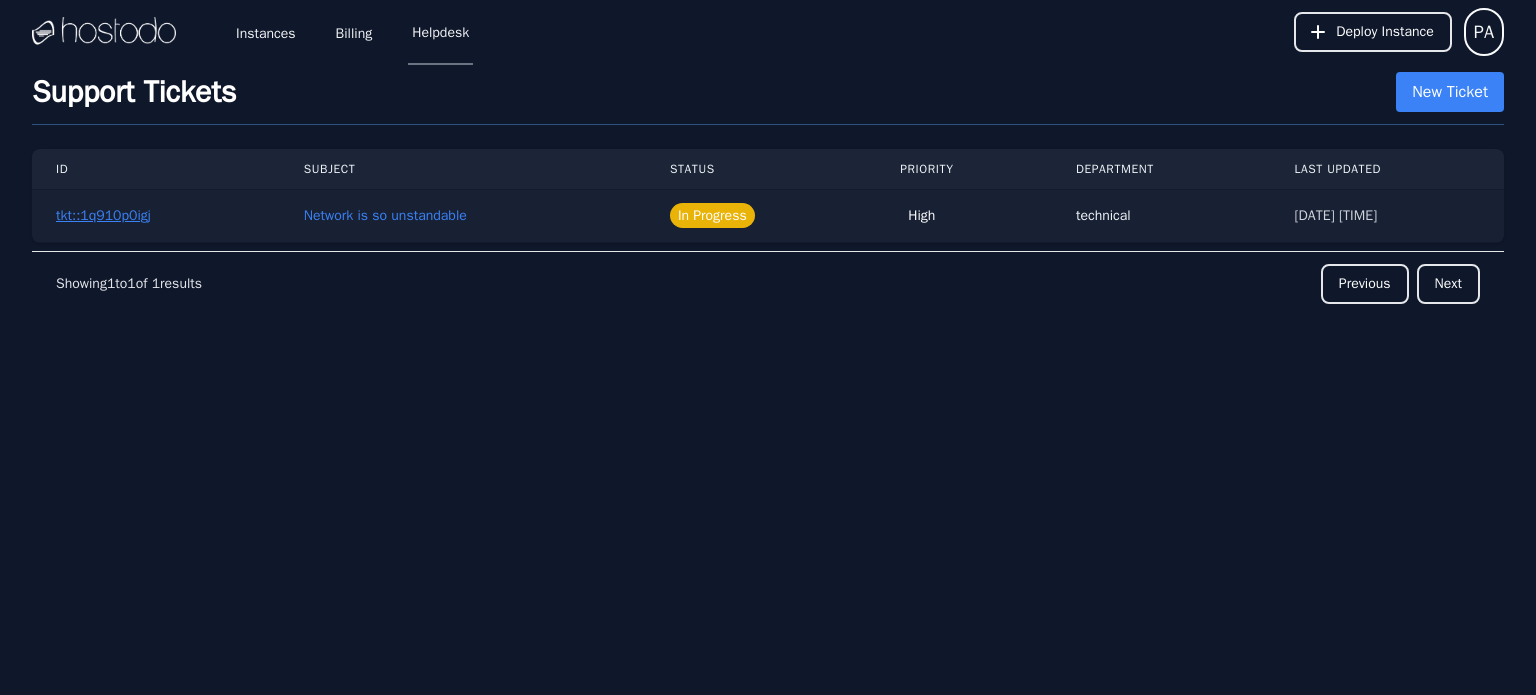 click on "tkt::1q910p0igj" at bounding box center [103, 216] 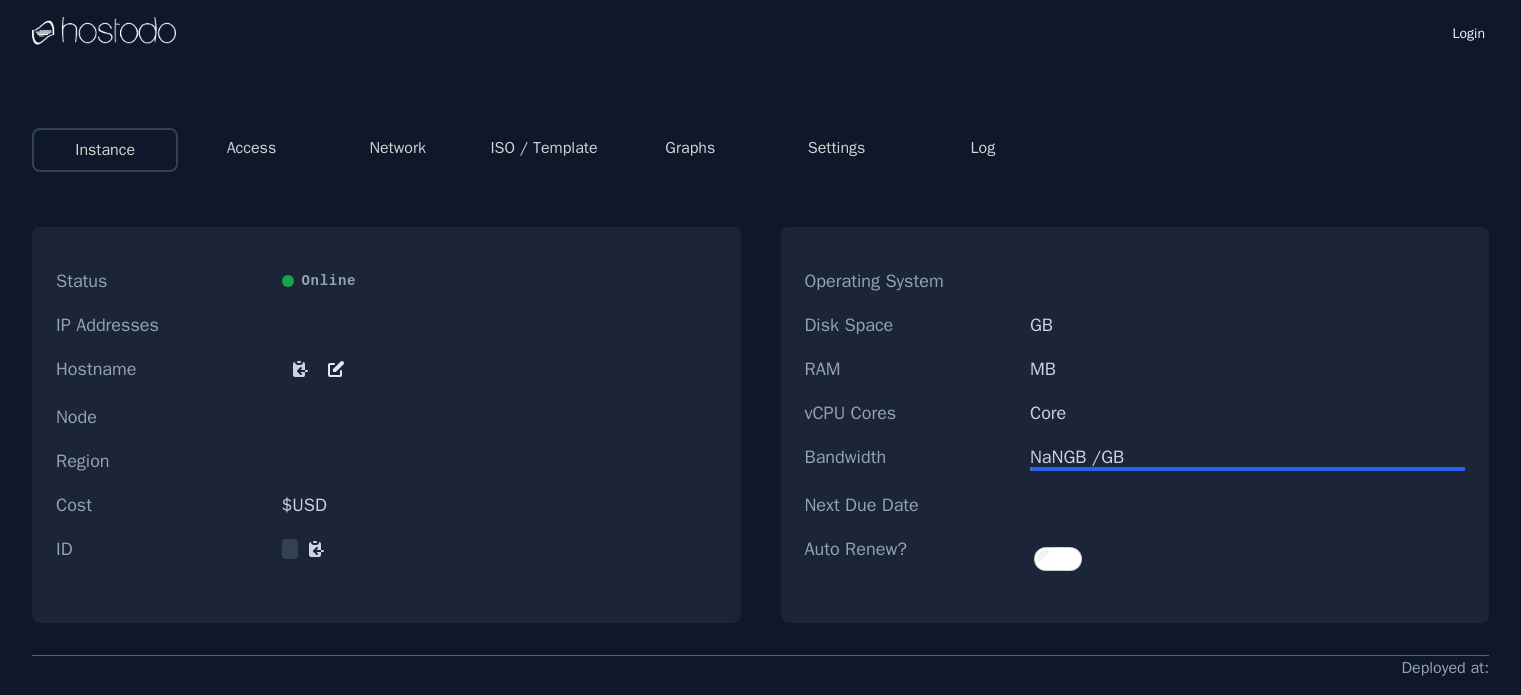 scroll, scrollTop: 0, scrollLeft: 0, axis: both 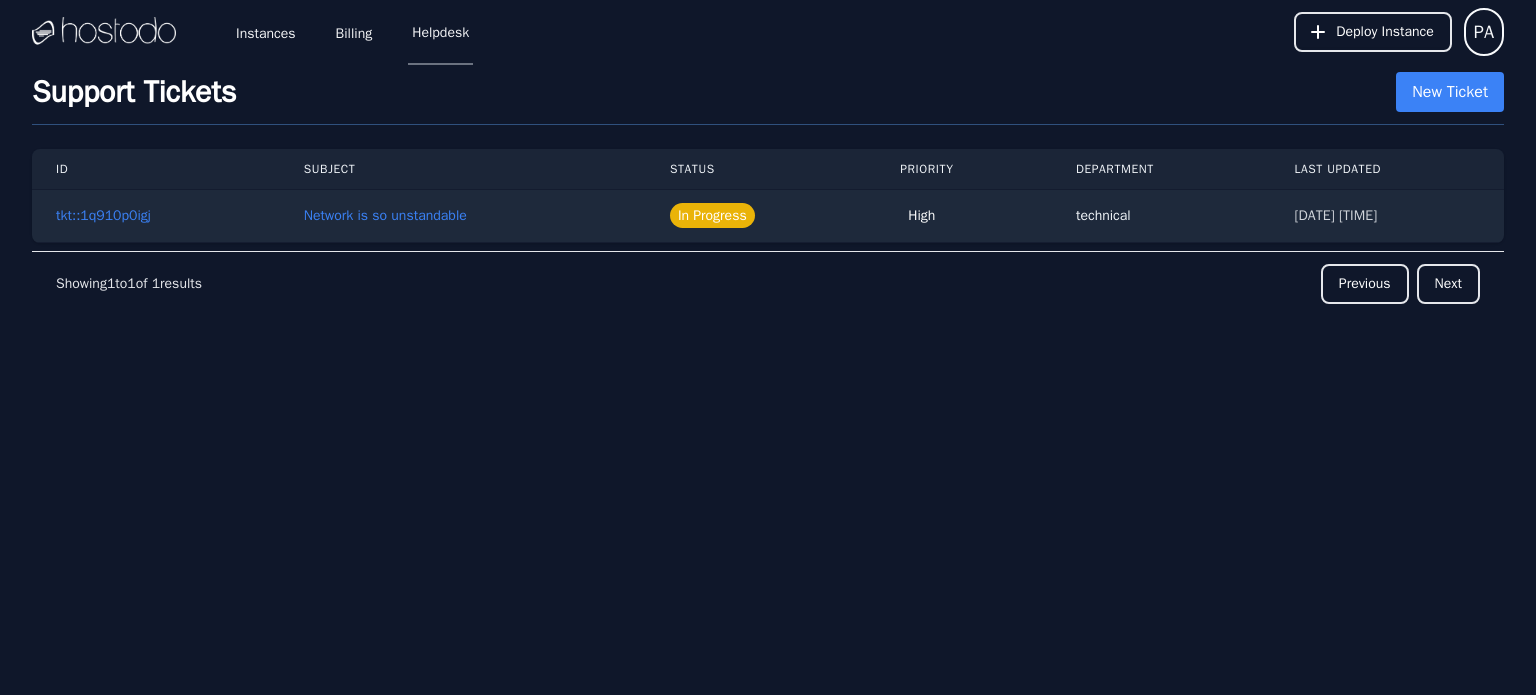 click at bounding box center [104, 32] 